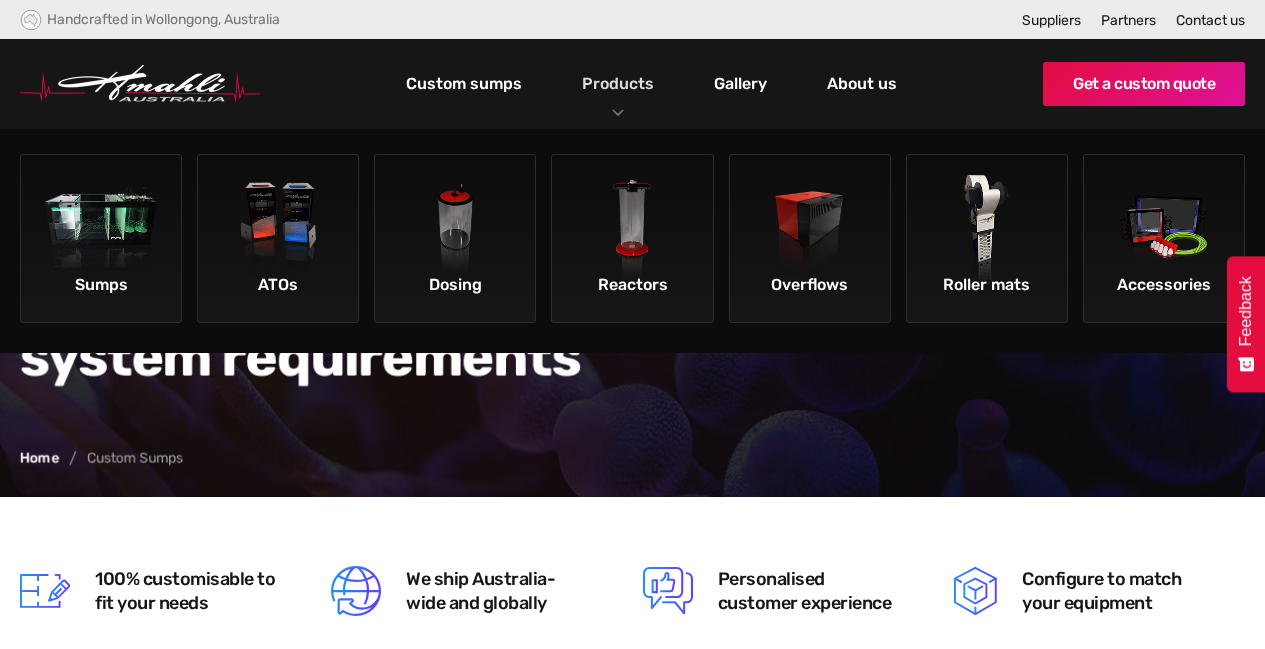 scroll, scrollTop: 0, scrollLeft: 0, axis: both 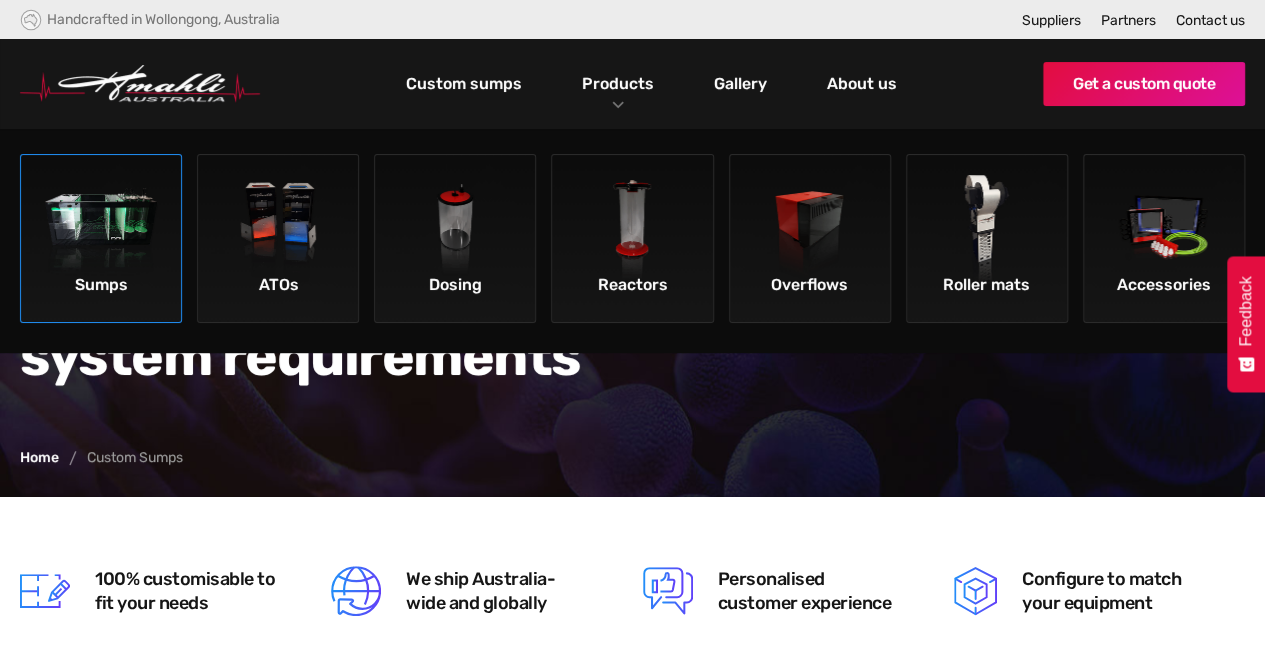 click at bounding box center (101, 231) 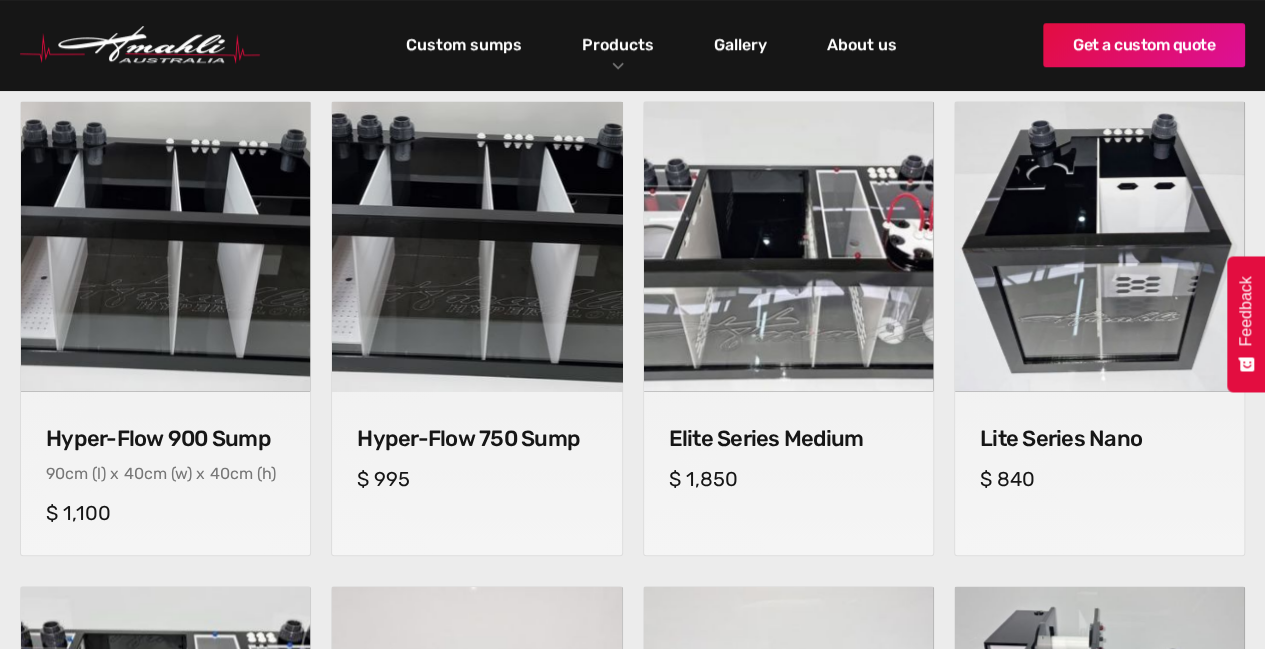 scroll, scrollTop: 732, scrollLeft: 0, axis: vertical 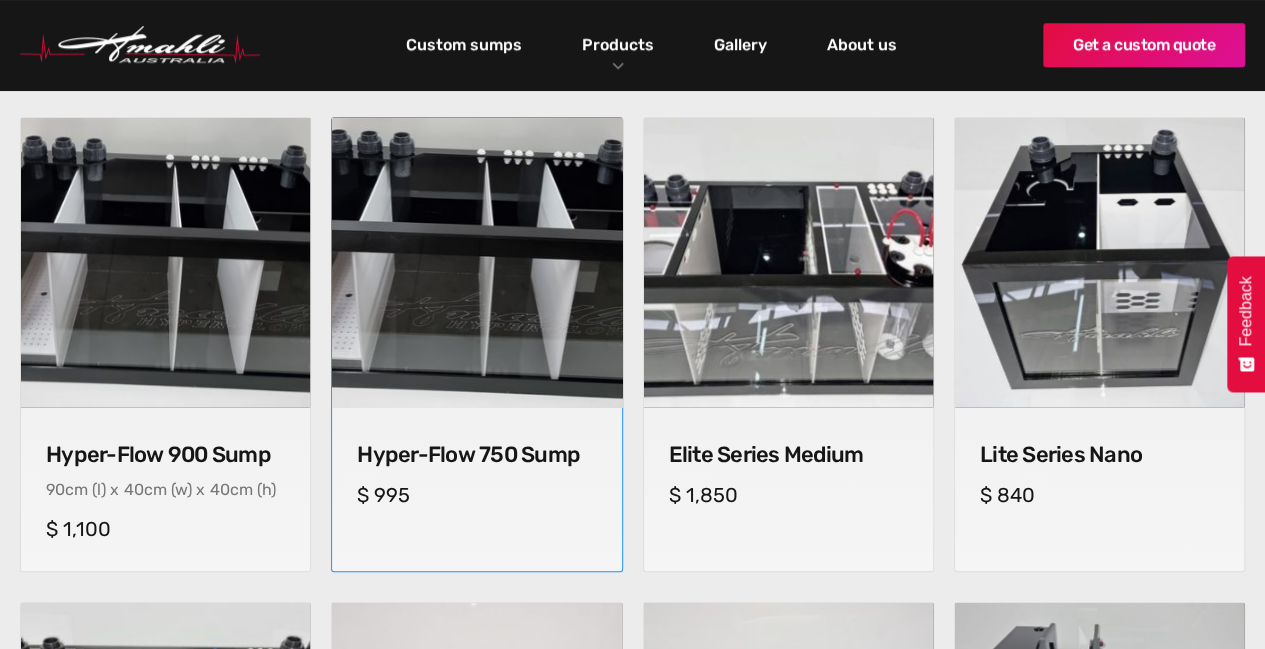 click at bounding box center [477, 263] 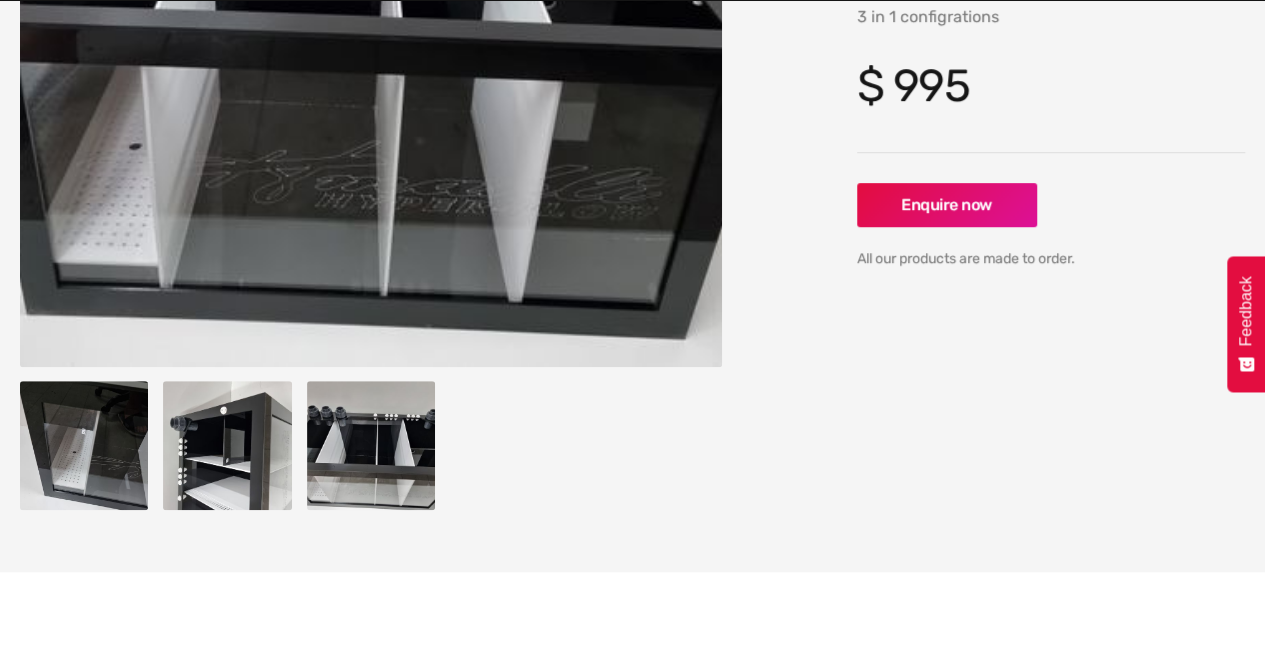 scroll, scrollTop: 463, scrollLeft: 0, axis: vertical 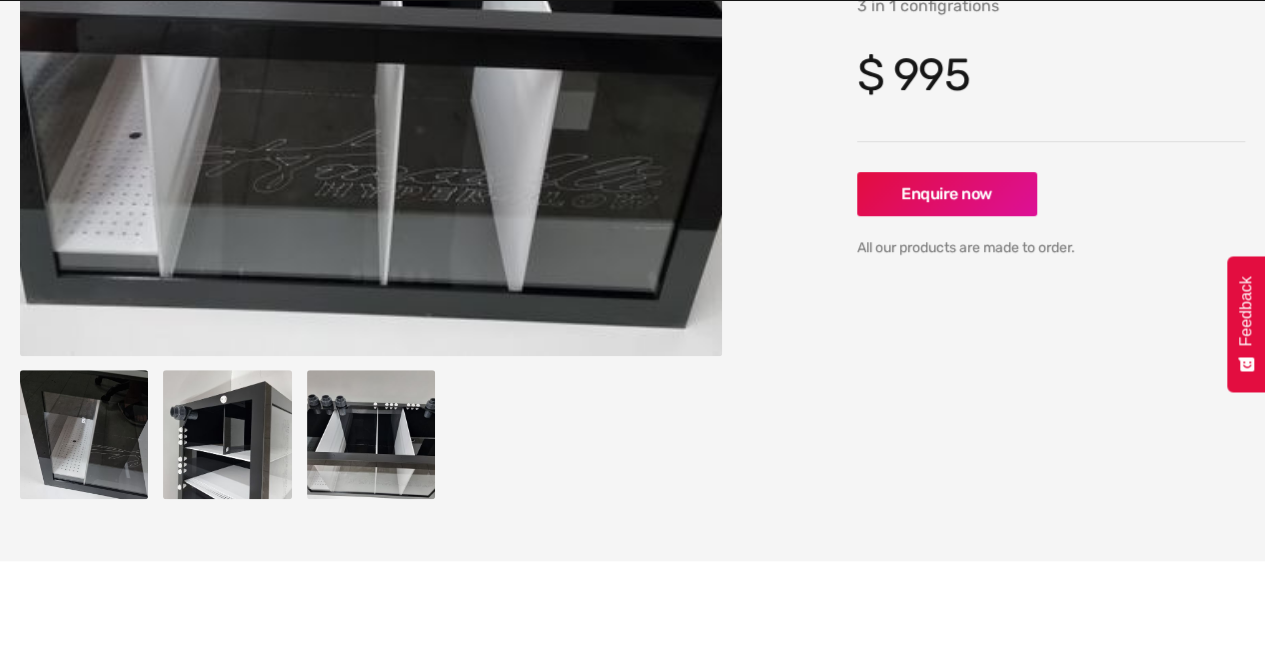 click at bounding box center (227, 434) 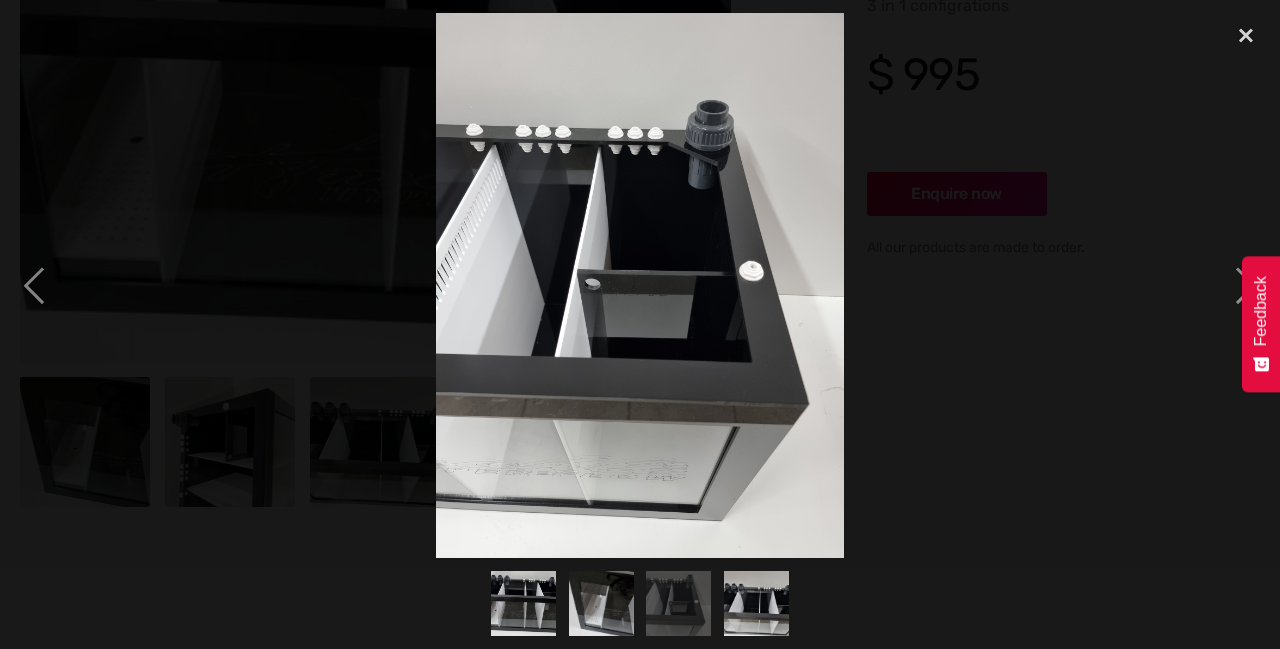 click at bounding box center [678, 603] 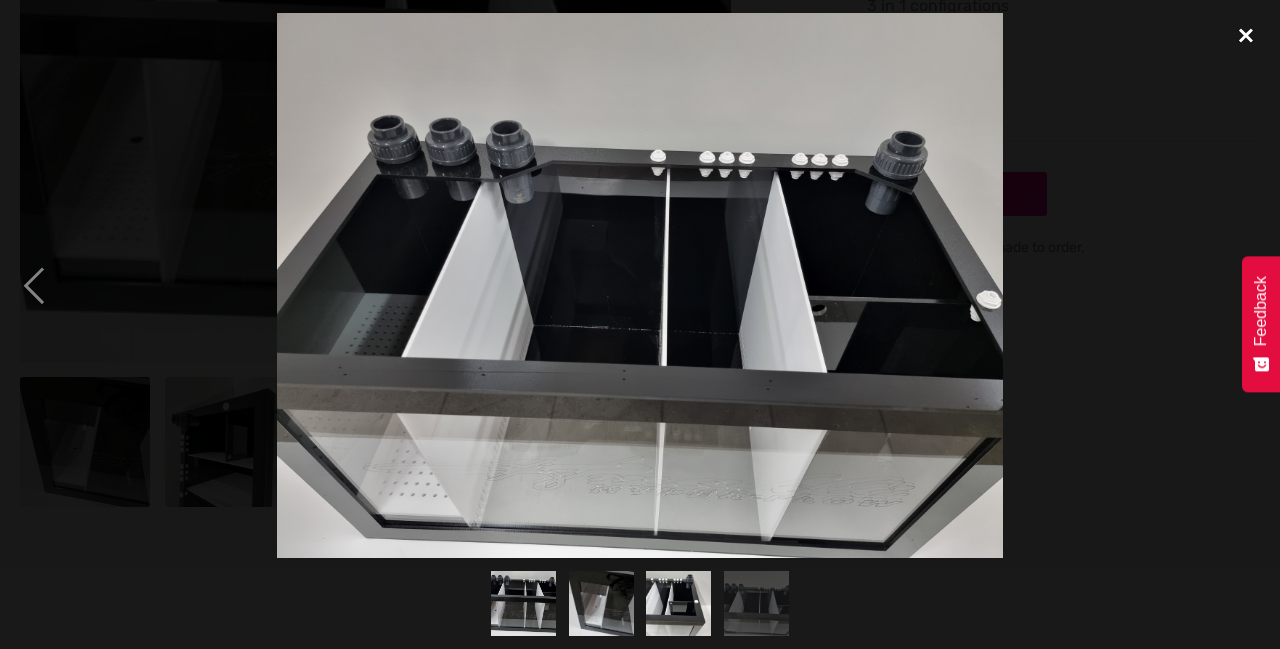 click at bounding box center [1246, 35] 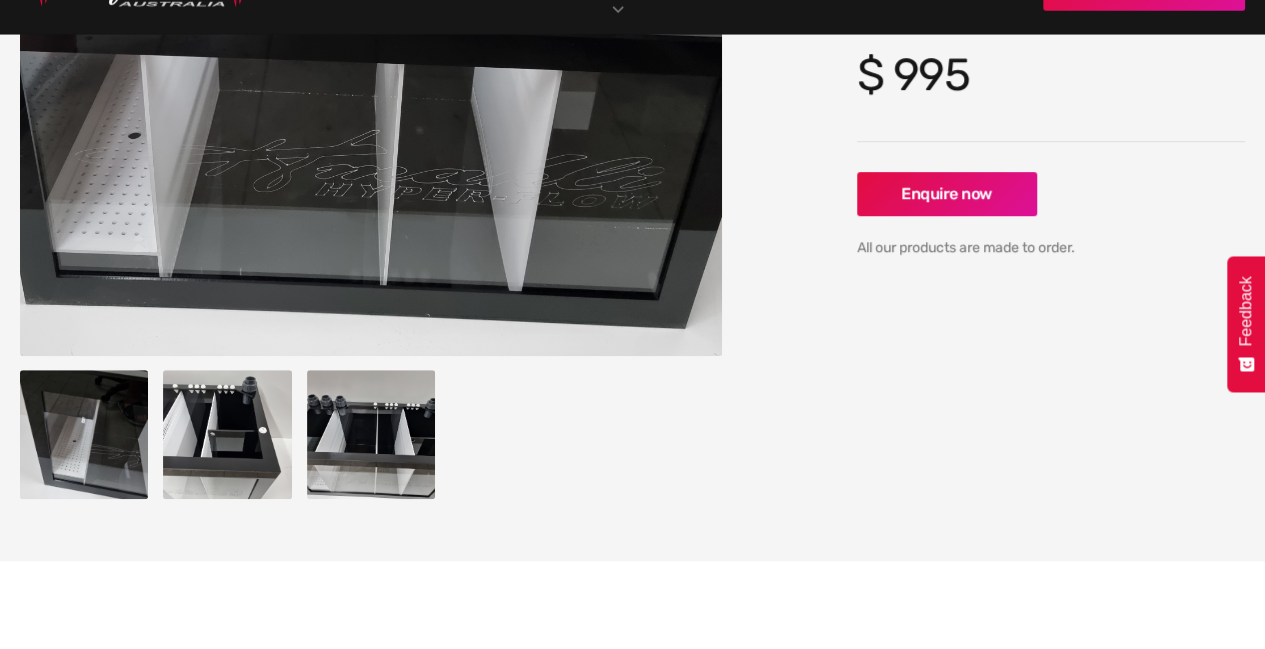 scroll, scrollTop: 0, scrollLeft: 0, axis: both 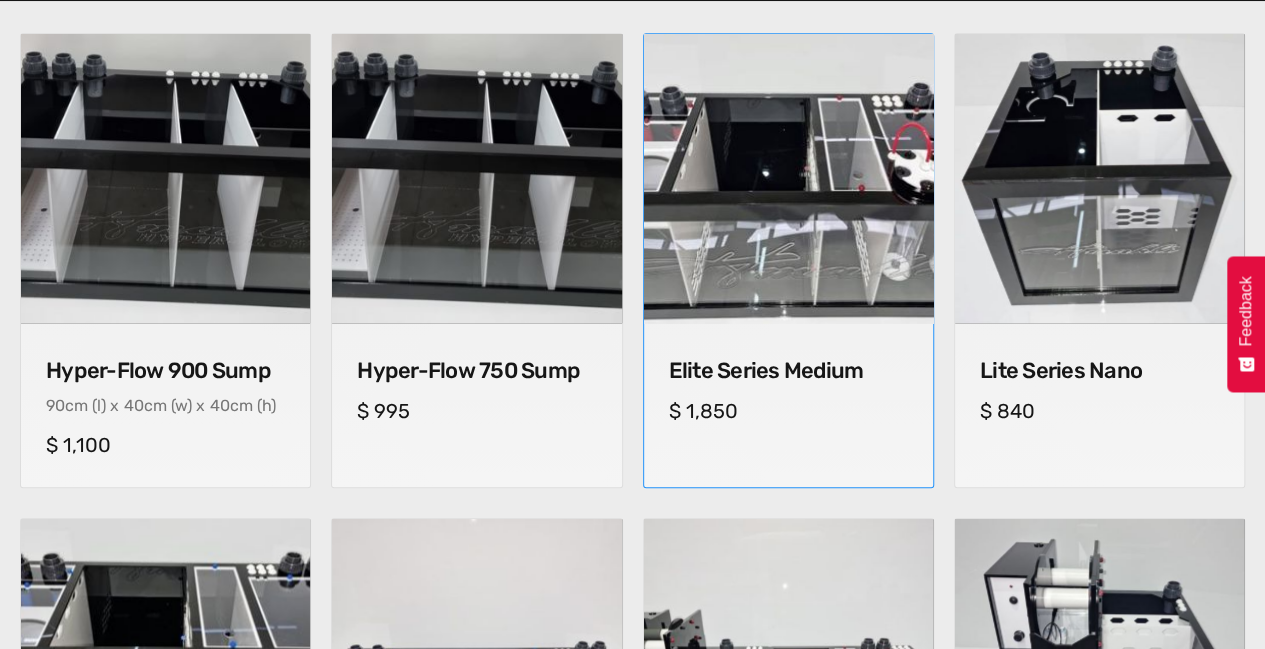 click at bounding box center [788, 179] 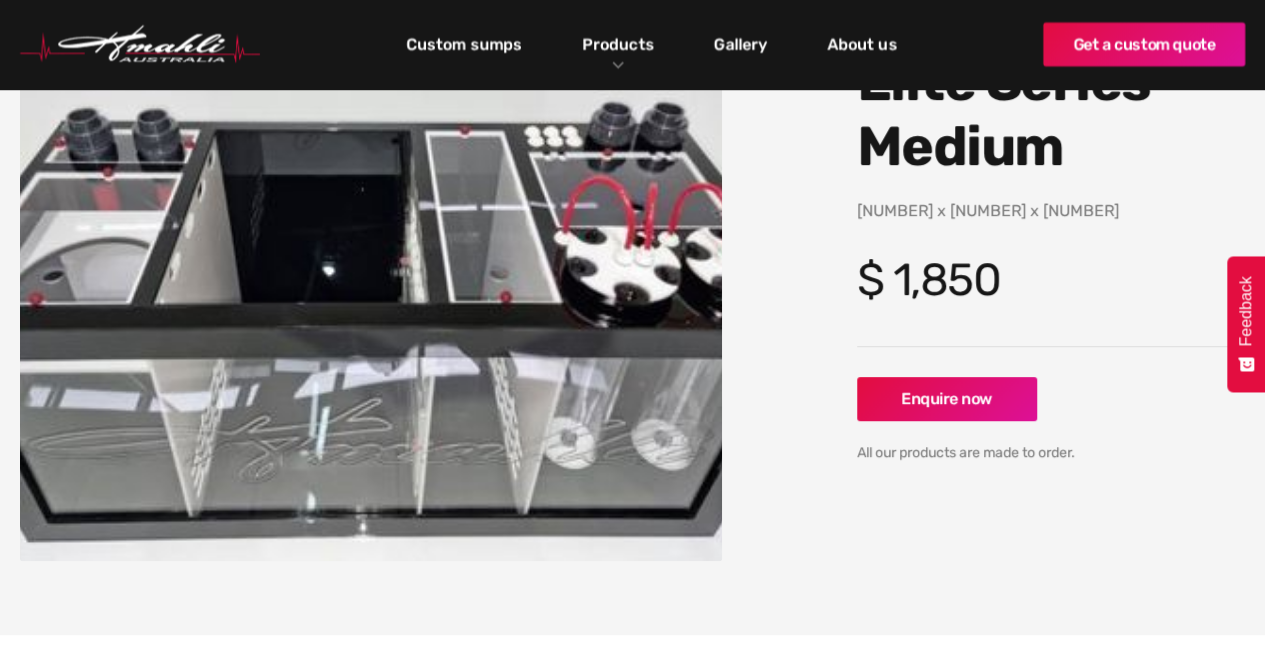 scroll, scrollTop: 257, scrollLeft: 0, axis: vertical 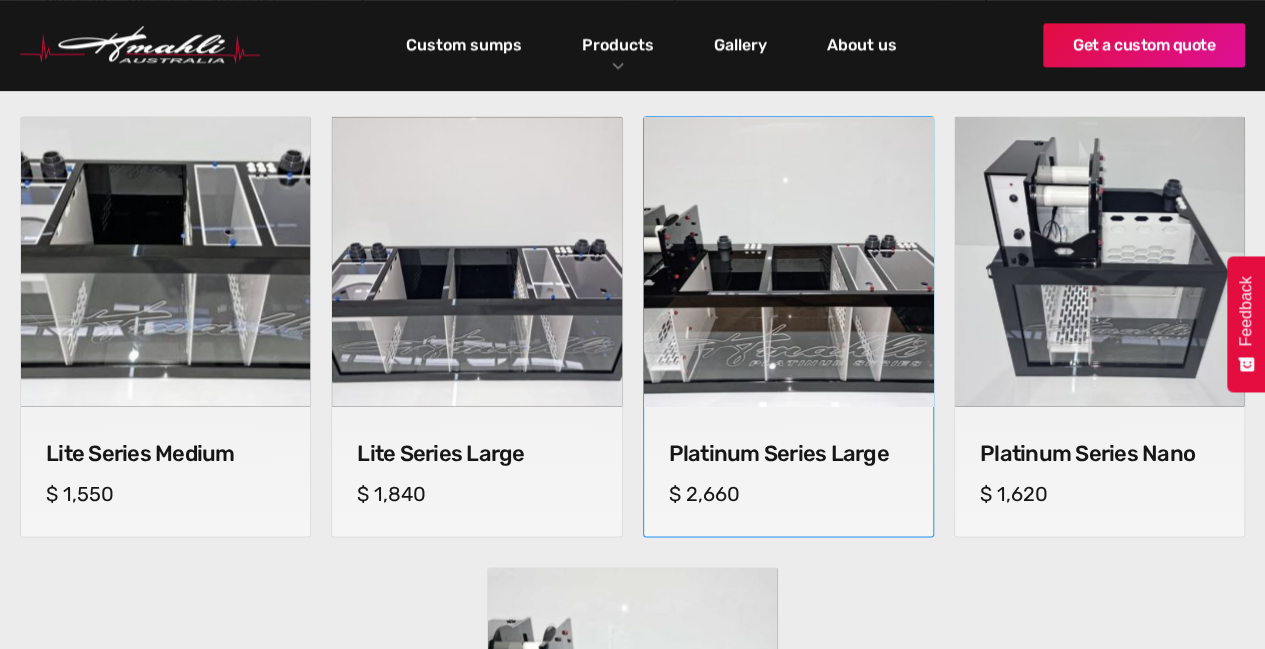 click at bounding box center (788, 262) 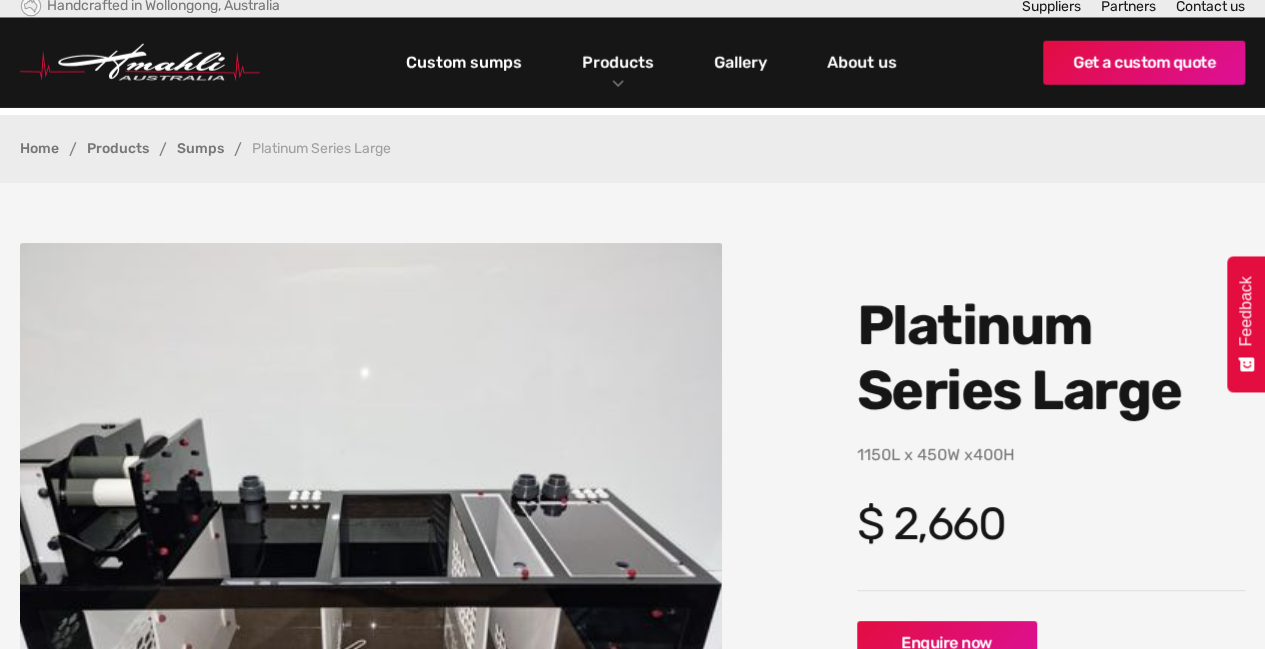 scroll, scrollTop: 0, scrollLeft: 0, axis: both 